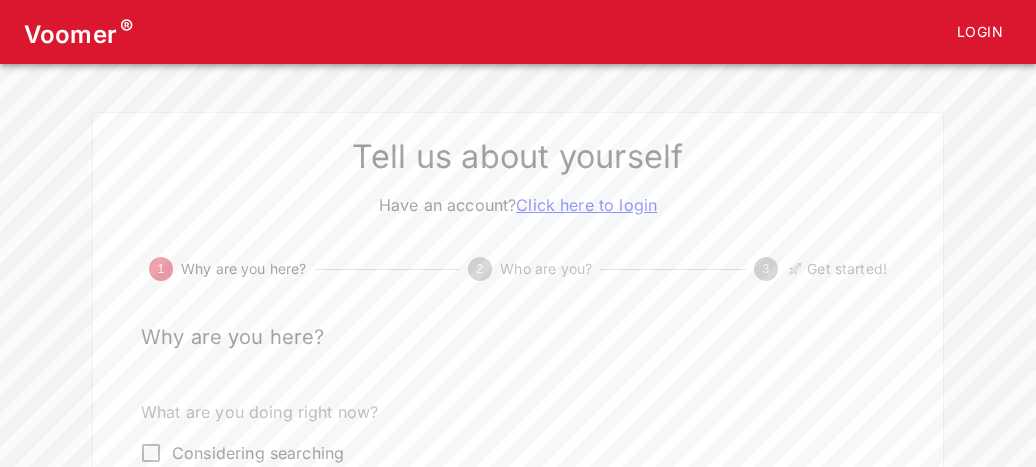 scroll, scrollTop: 0, scrollLeft: 0, axis: both 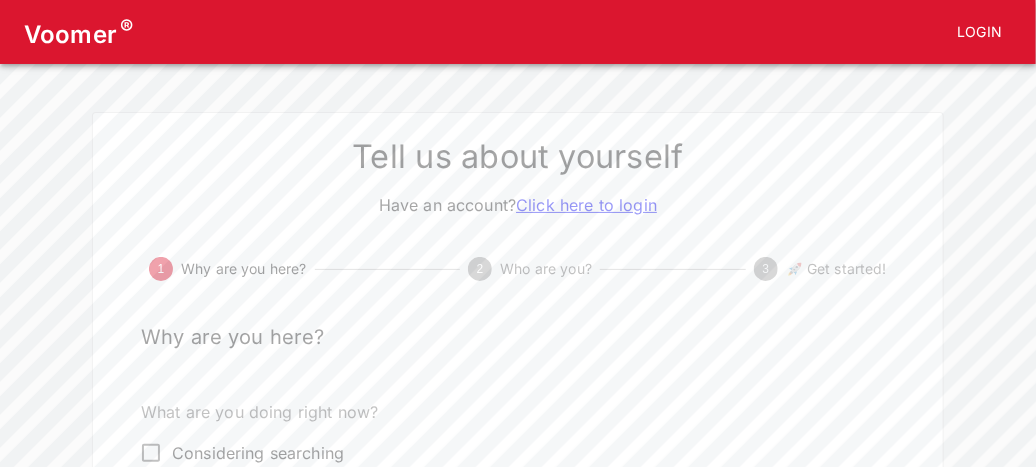 click on "Click here to login" at bounding box center [586, 205] 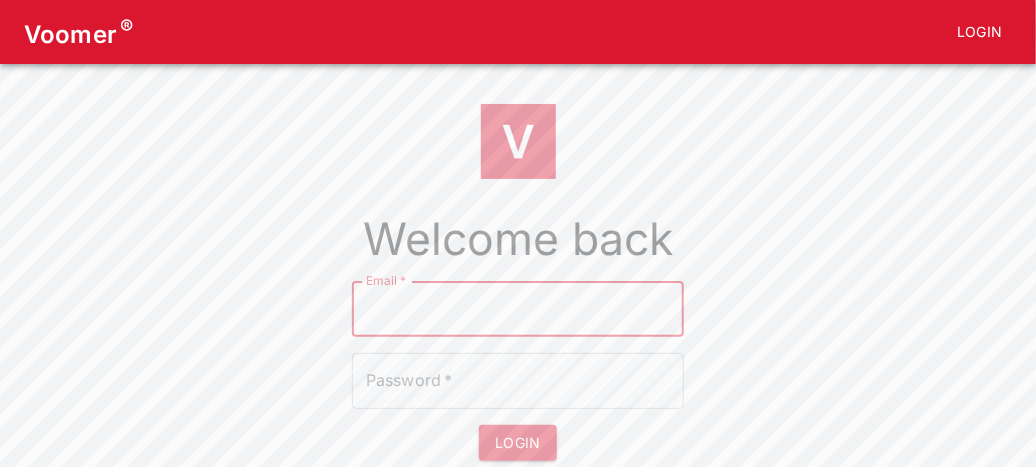 click on "Email   *" at bounding box center (518, 309) 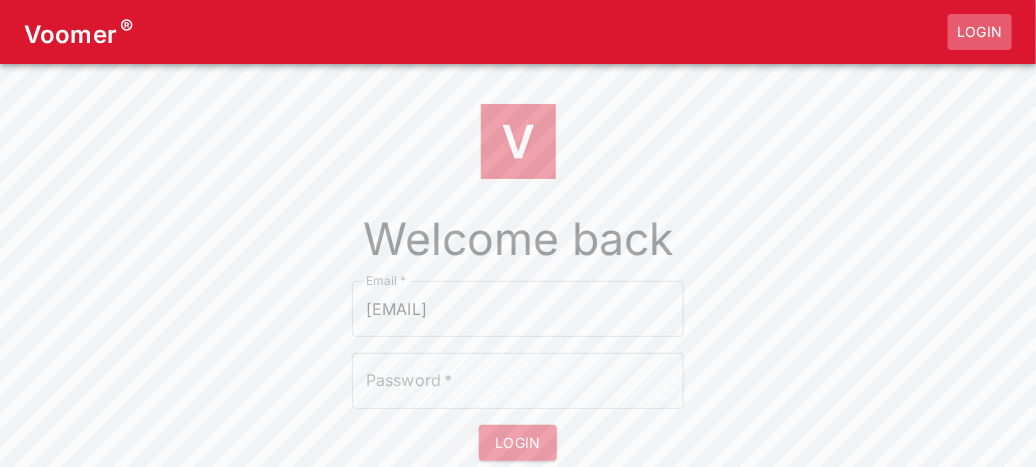 click on "Login" at bounding box center (980, 32) 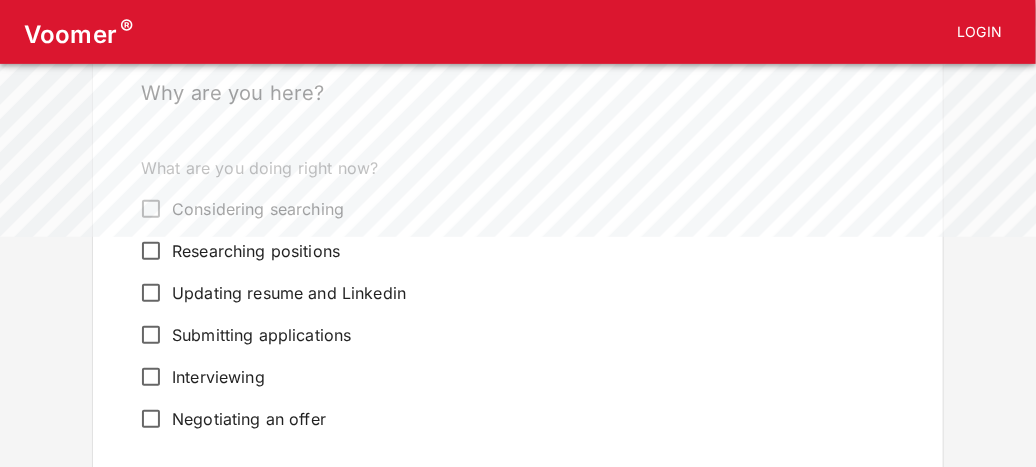 scroll, scrollTop: 247, scrollLeft: 0, axis: vertical 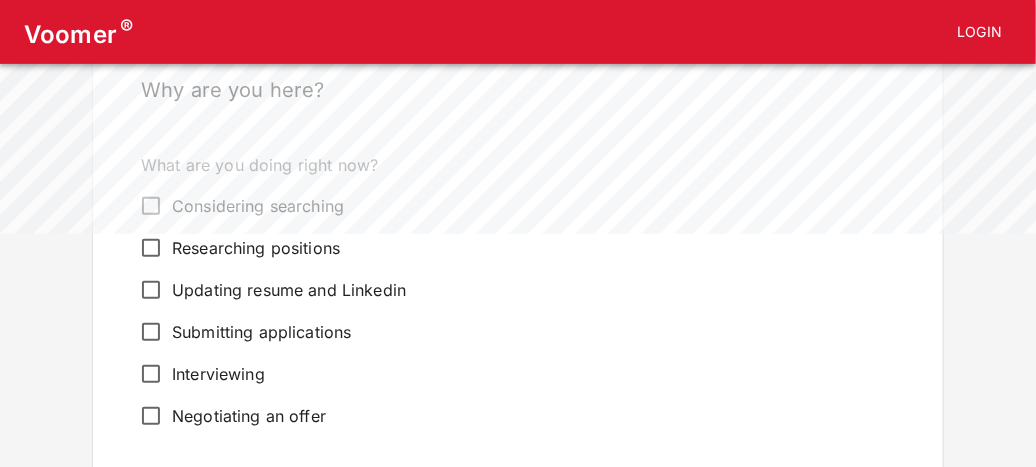 click on "Interviewing" at bounding box center [151, 206] 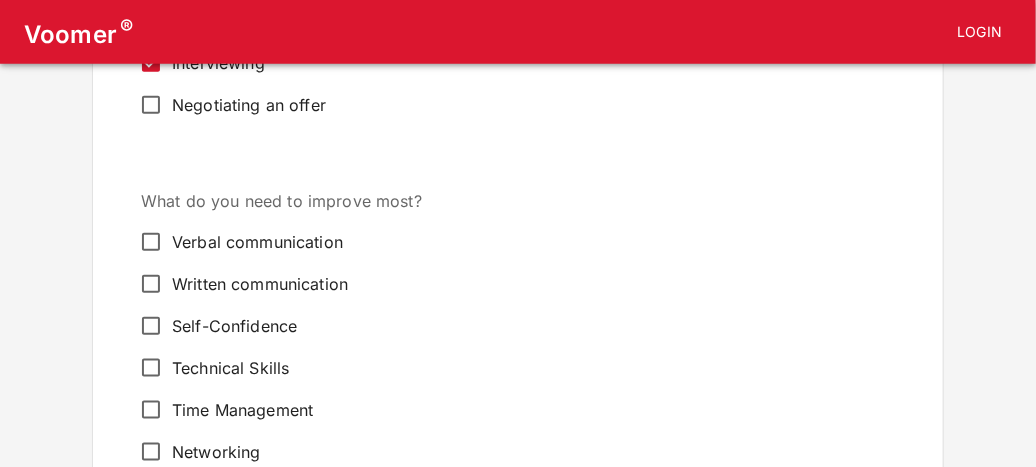 scroll, scrollTop: 586, scrollLeft: 0, axis: vertical 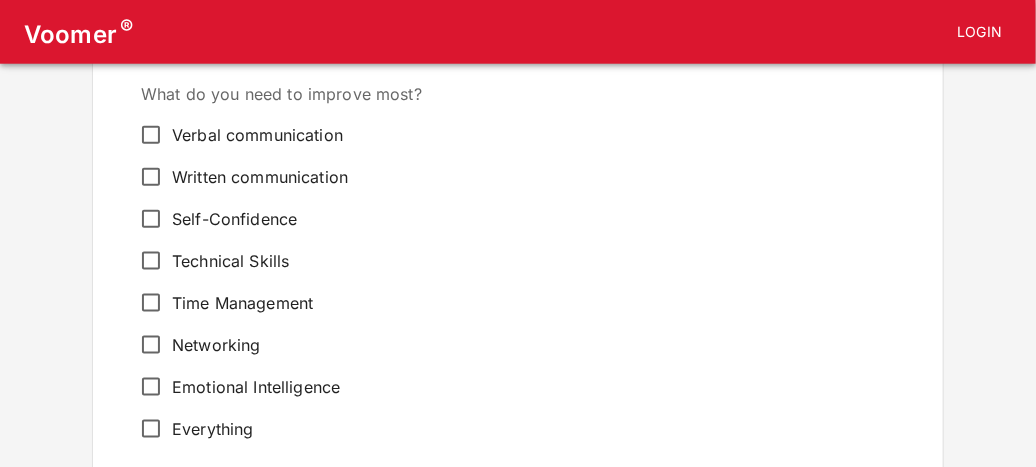 click on "Verbal communication" at bounding box center [151, 135] 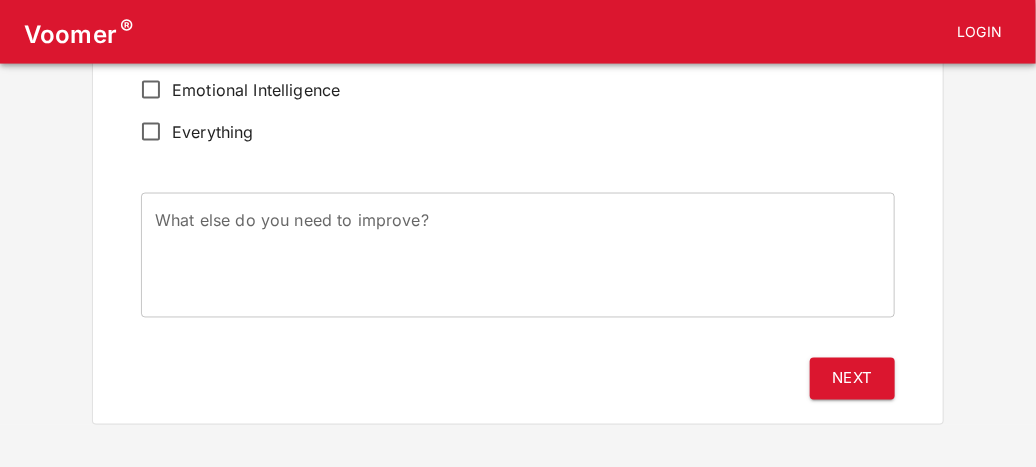 scroll, scrollTop: 968, scrollLeft: 0, axis: vertical 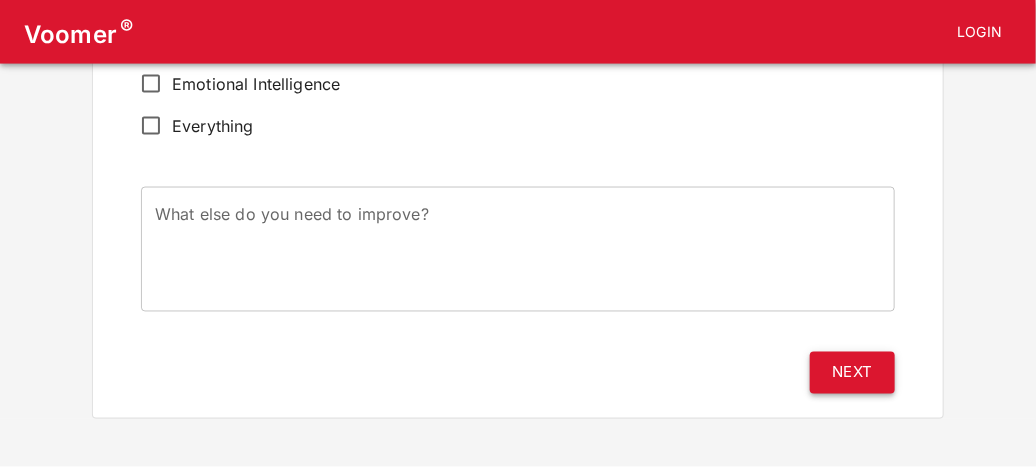click on "Next" at bounding box center (852, 373) 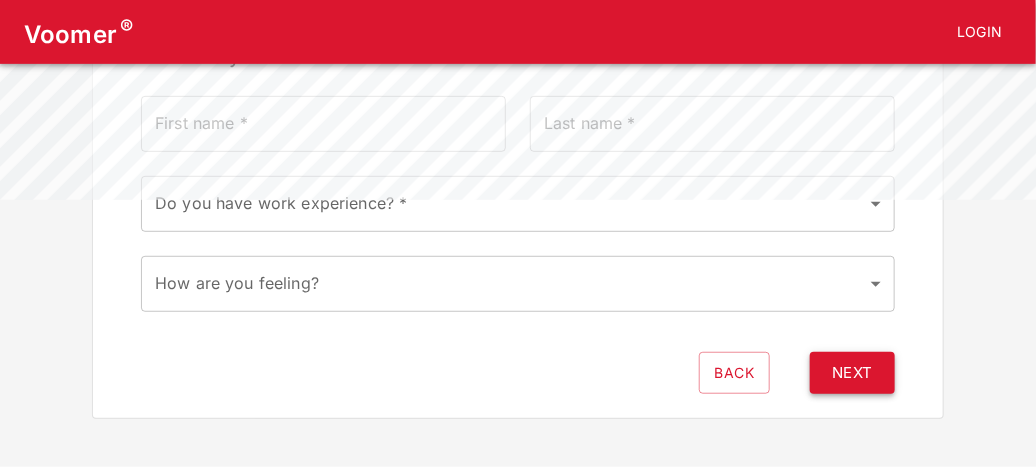 scroll, scrollTop: 0, scrollLeft: 0, axis: both 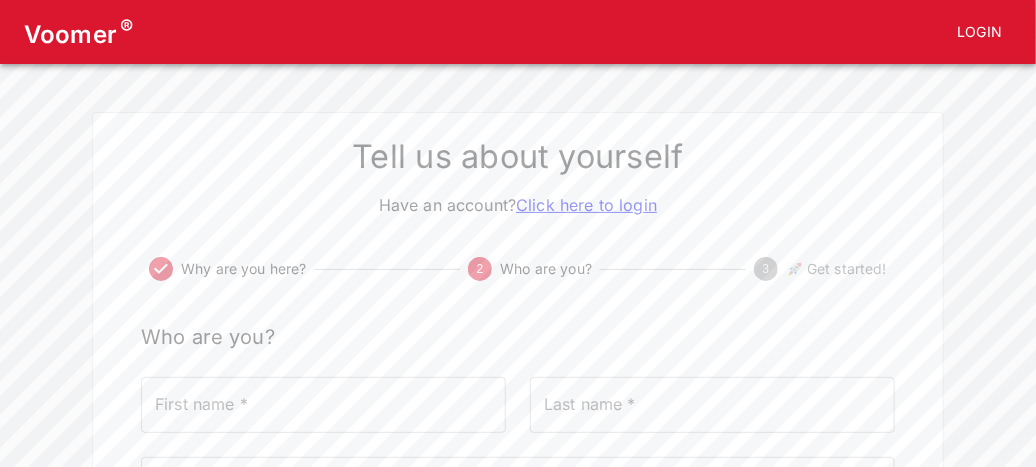 click on "First name *" at bounding box center (323, 405) 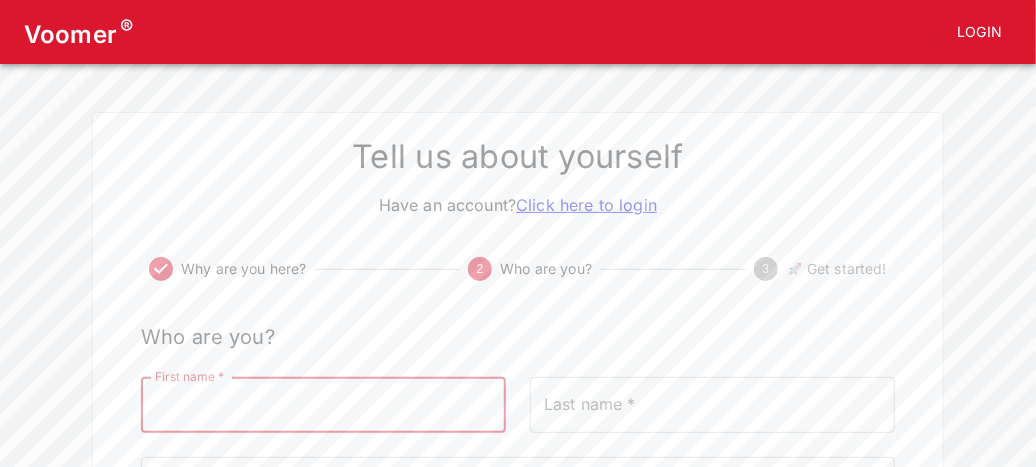type on "[FIRST]" 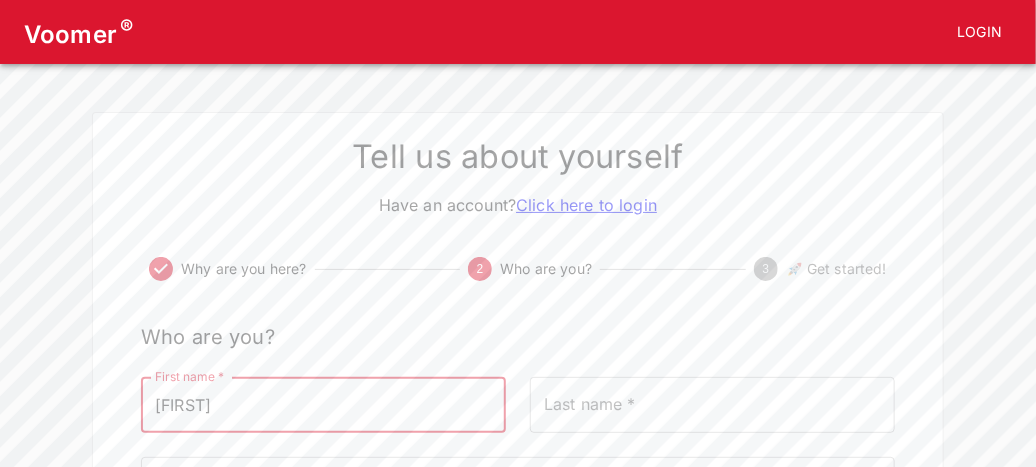 type on "[LAST]" 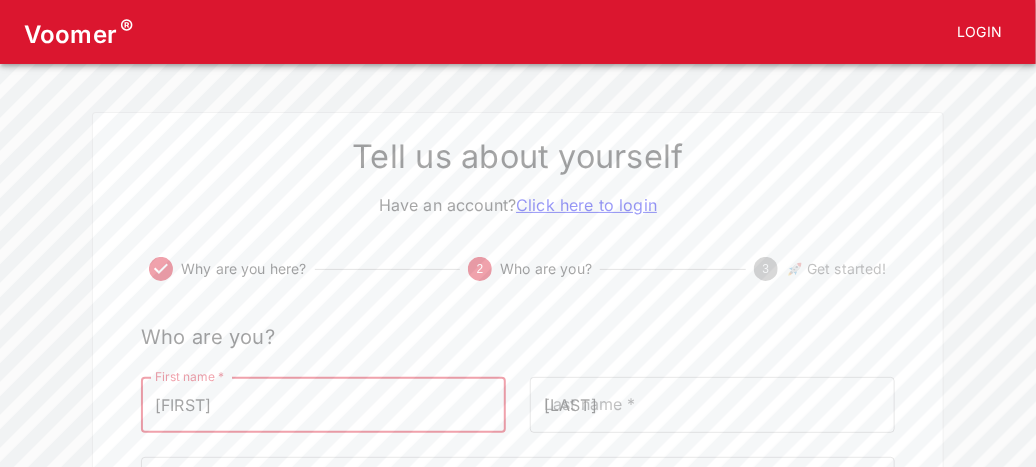 type 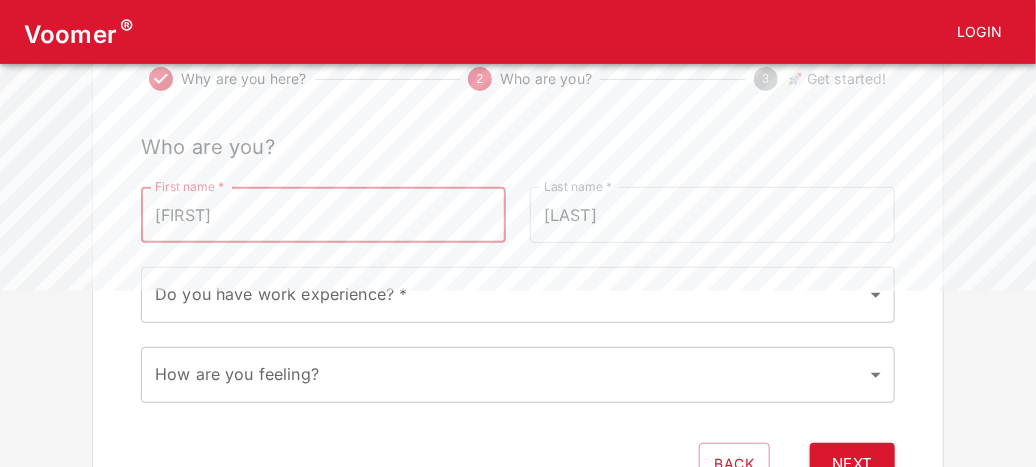 scroll, scrollTop: 219, scrollLeft: 0, axis: vertical 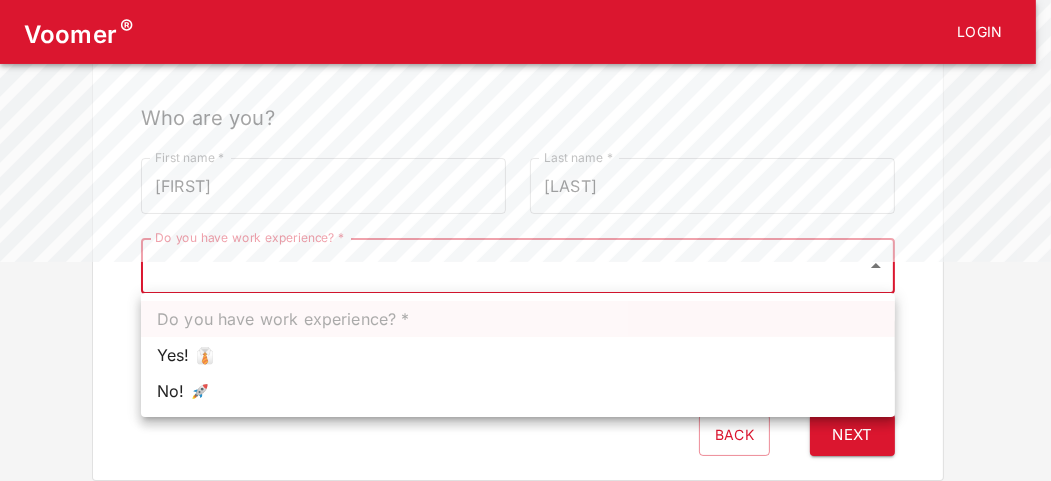 click on "Voomer ® Login Tell us about yourself Have an account?  Click here to login Why are you here? 2 Who are you? 3 🚀 Get started! Who are you? First name * [FIRST] First name * Last name * [LAST] Last name * Do you have work experience? * ​ Do you have work experience? * How are you feeling? ​ How are you feeling? Back Next Do you have work experience? * Yes! 👔 No! 🚀" at bounding box center [525, 131] 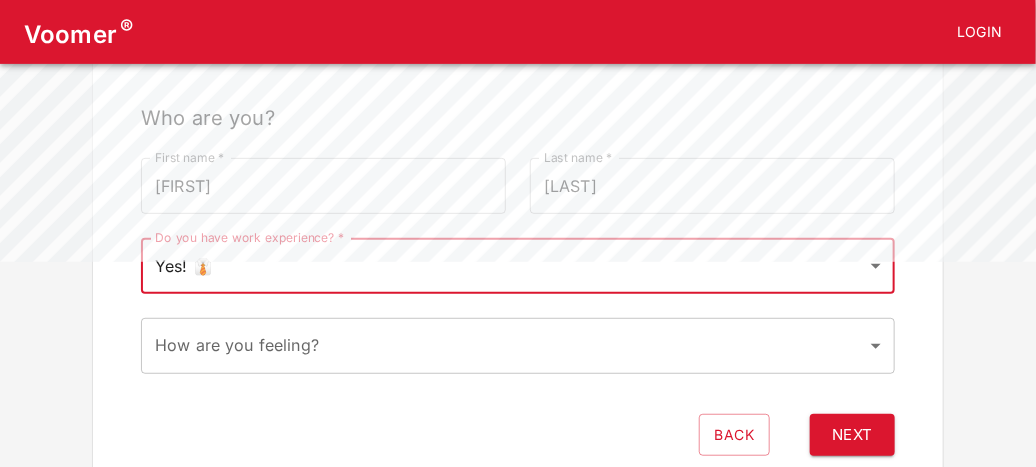 click on "Voomer ® Login Tell us about yourself Have an account?  Click here to login Why are you here? 2 Who are you? 3 🚀 Get started! Who are you? First name * [FIRST] First name * Last name * [LAST] Last name * Do you have work experience? * Yes! 👔 1 Do you have work experience? * How are you feeling? ​ How are you feeling? Back Next" at bounding box center (518, 131) 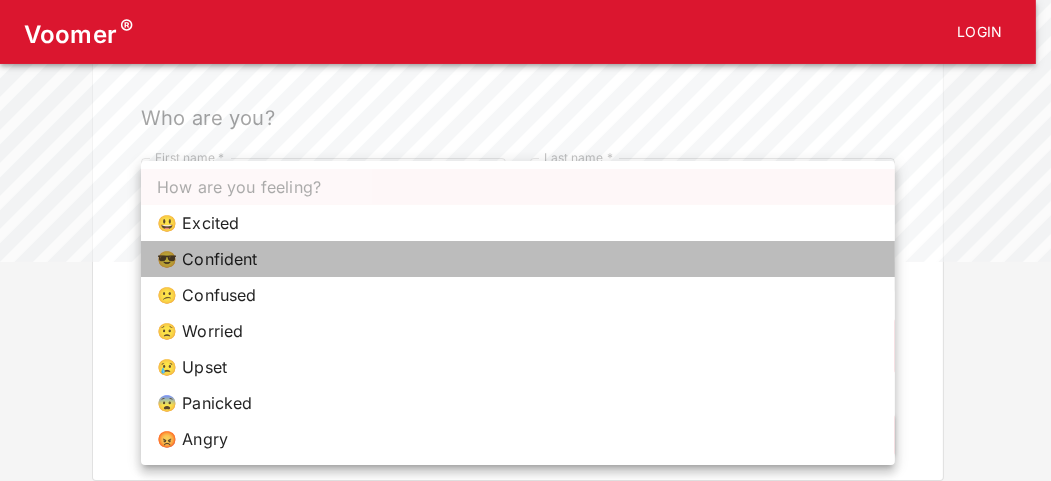 click on "😎 Confident" at bounding box center (518, 259) 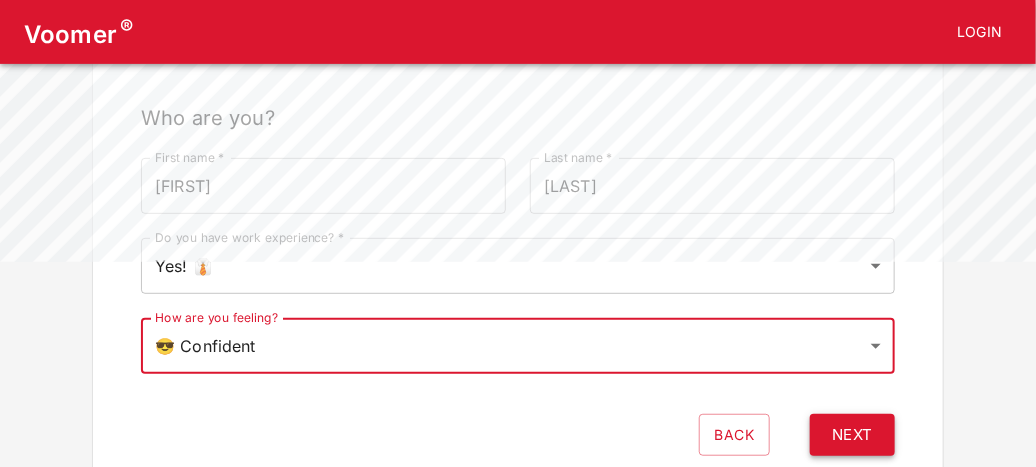 click on "Next" at bounding box center (852, 435) 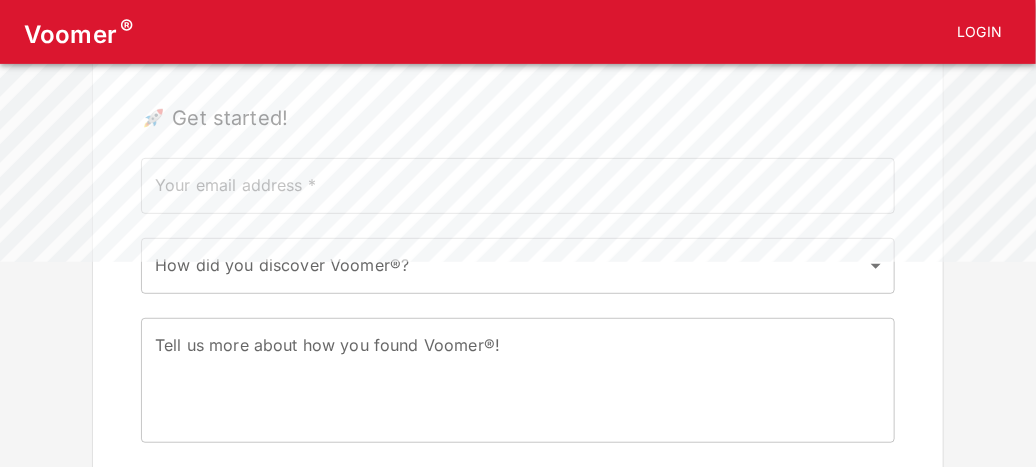 scroll, scrollTop: 0, scrollLeft: 0, axis: both 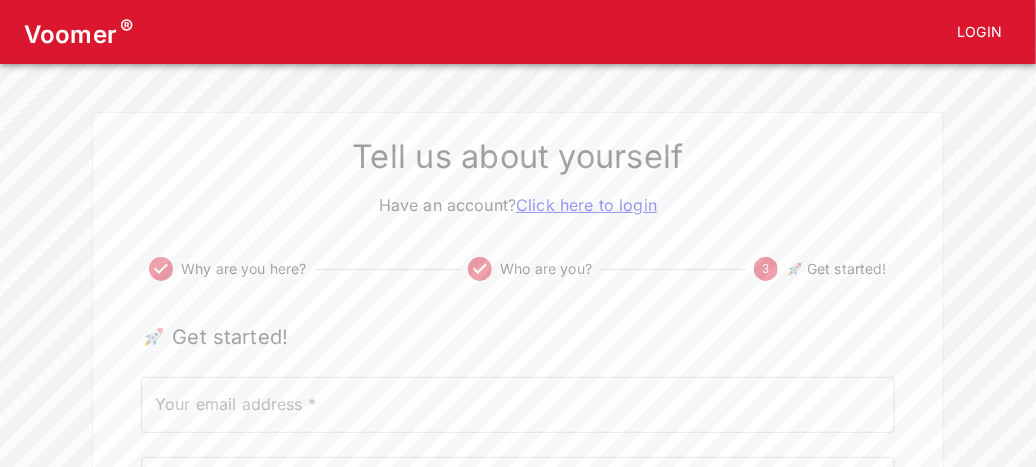 click on "Your email address *" at bounding box center (518, 405) 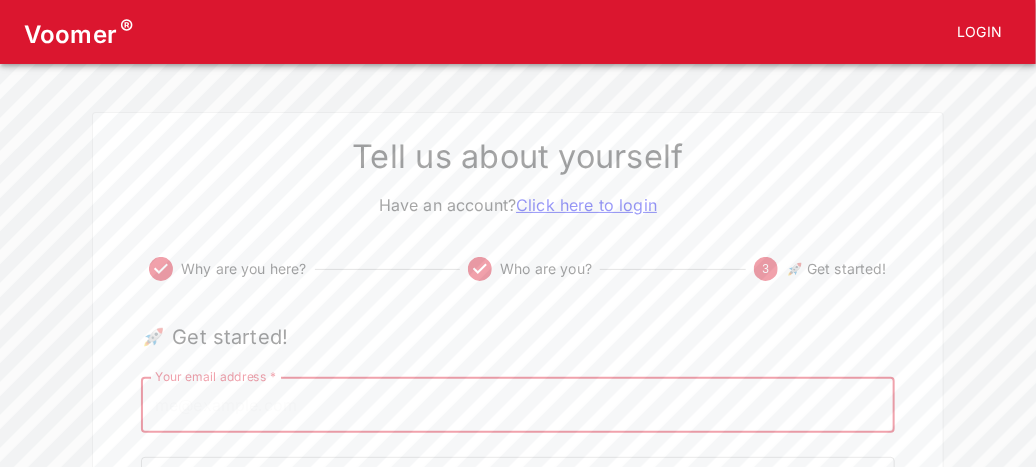type on "[EMAIL]" 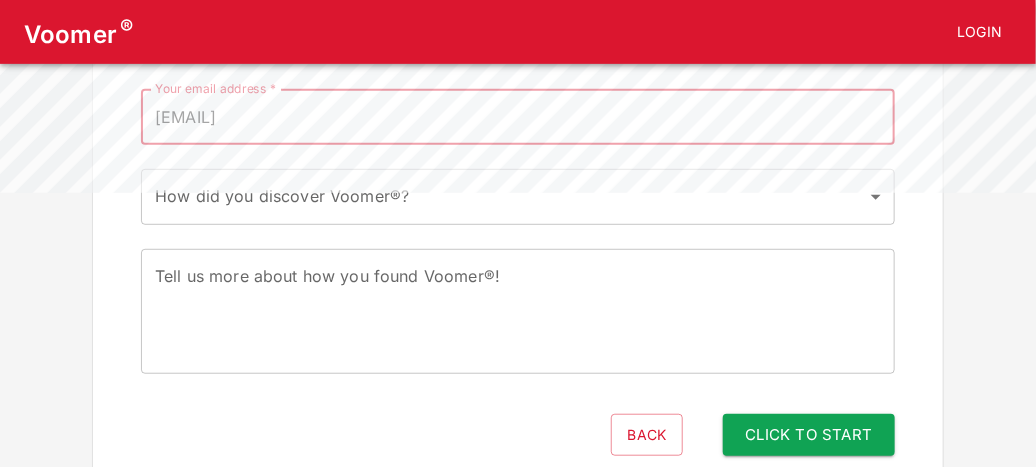 scroll, scrollTop: 302, scrollLeft: 0, axis: vertical 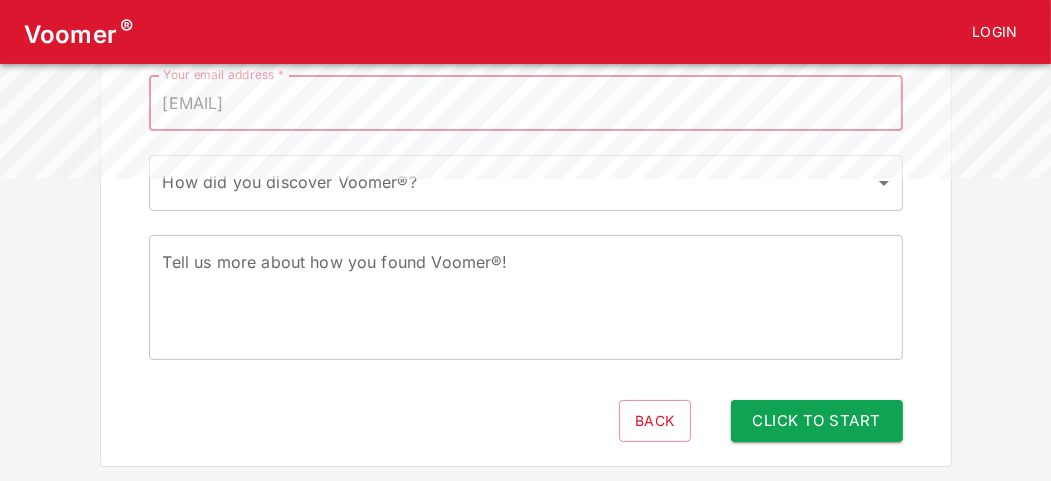 click on "Voomer ® Login Tell us about yourself Have an account?  Click here to login Why are you here? Who are you? 3 🚀 Get started! 🚀 Get started! Your email address * [EMAIL] Your email address * How did you discover Voomer®? ​ How did you discover Voomer®? Tell us more about how you found Voomer®! x Tell us more about how you found Voomer®! Back Click to Start" at bounding box center [525, 82] 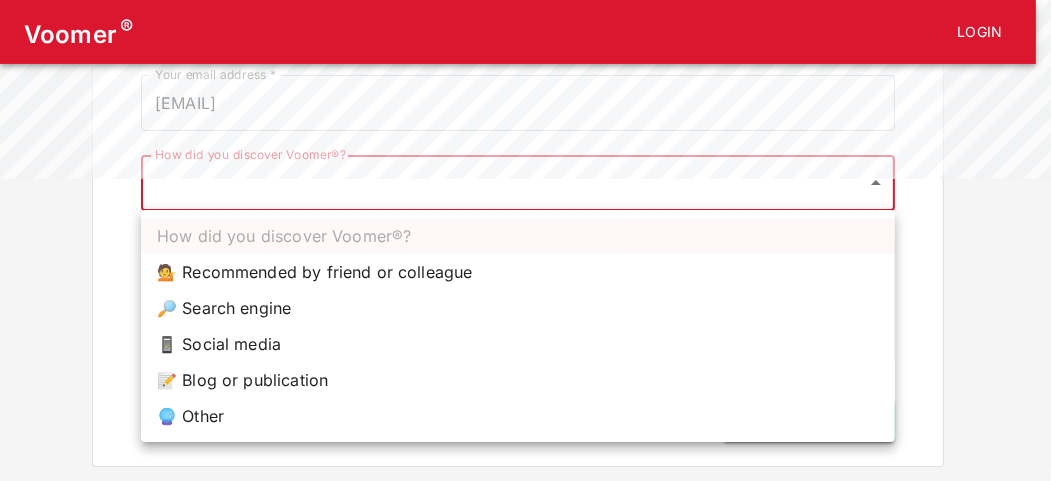 click on "📝 Blog or publication" at bounding box center (518, 380) 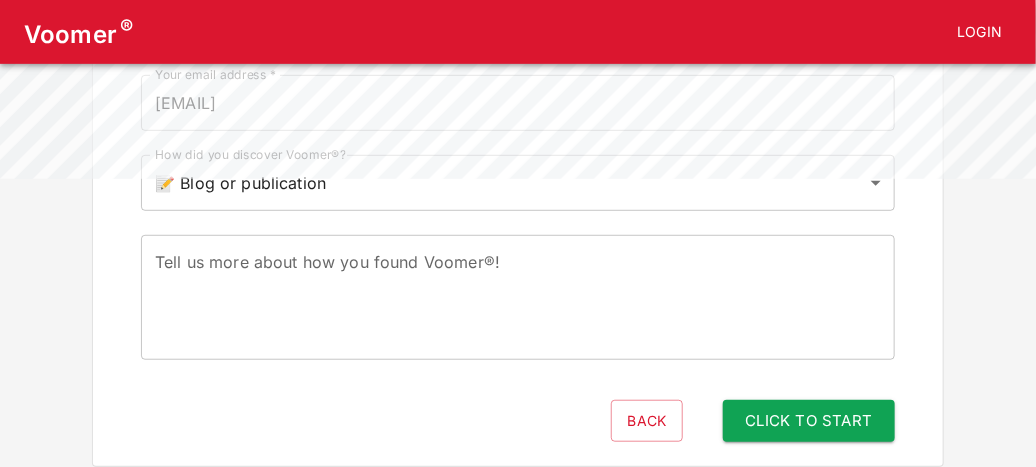 click on "x Tell us more about how you found Voomer®!" at bounding box center (518, 297) 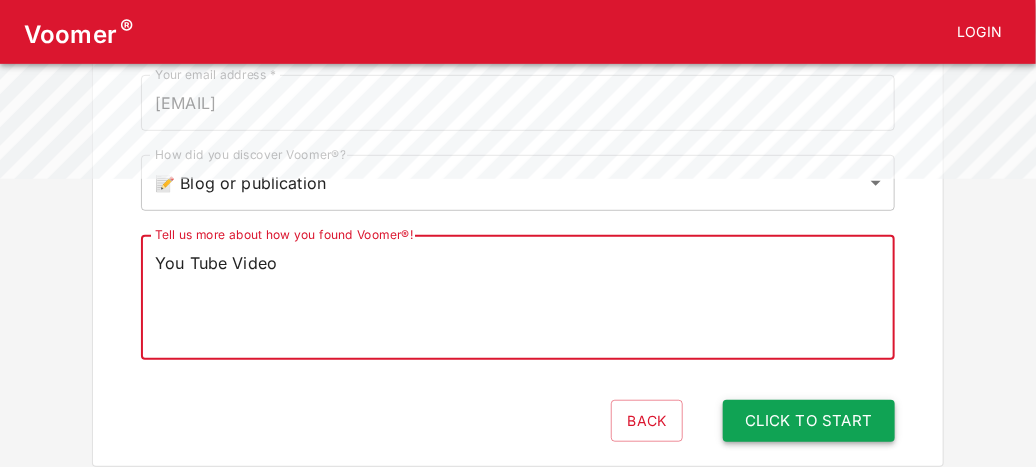 type on "You Tube Video" 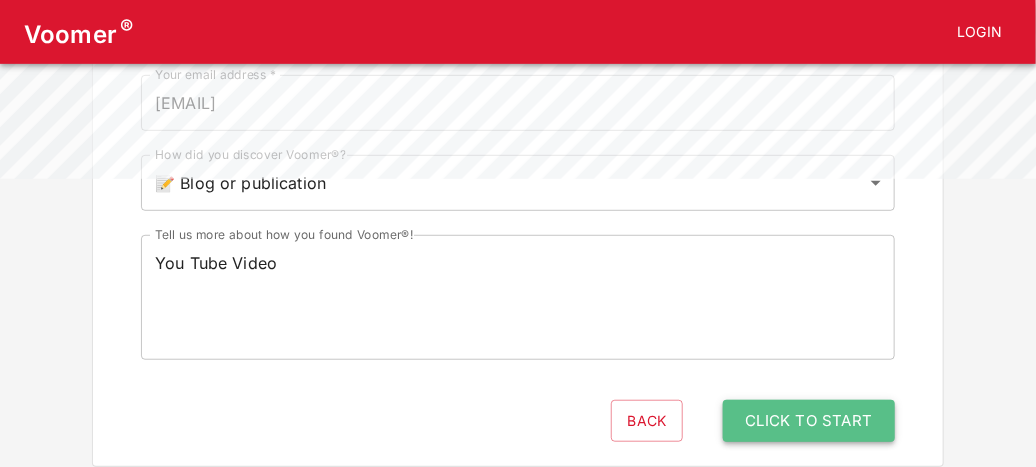 click on "Click to Start" at bounding box center [809, 421] 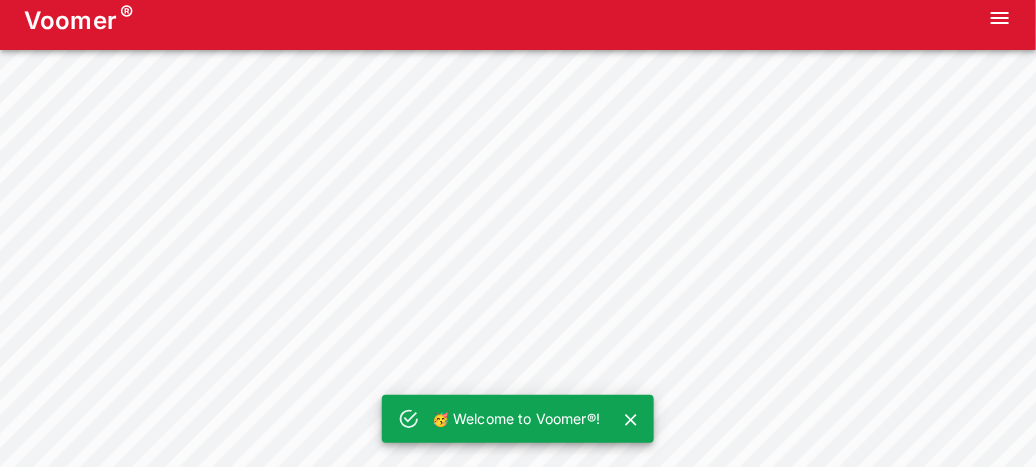 scroll, scrollTop: 0, scrollLeft: 0, axis: both 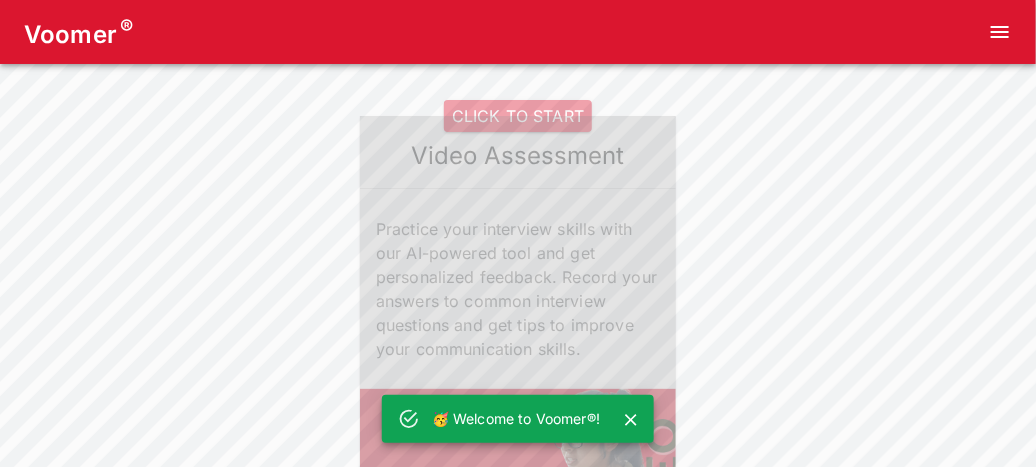 click on "CLICK TO START" at bounding box center (518, 116) 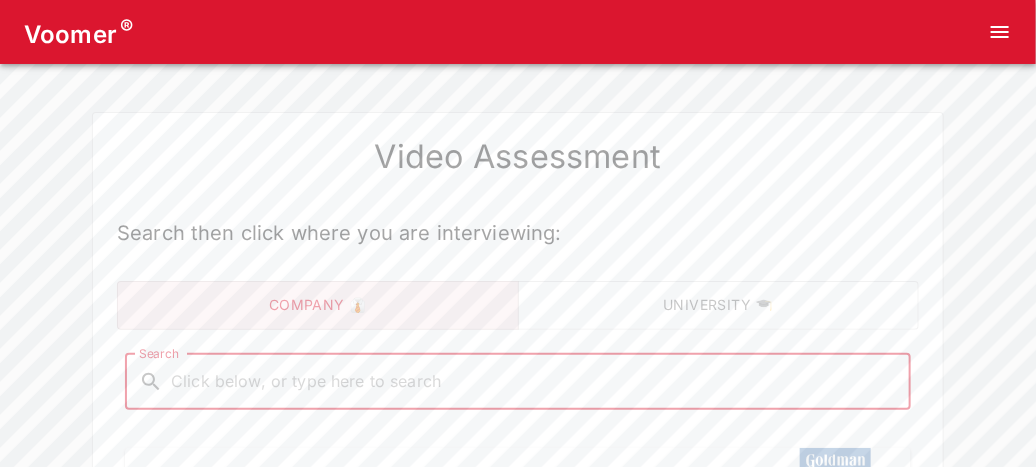 click on "Search" at bounding box center (534, 382) 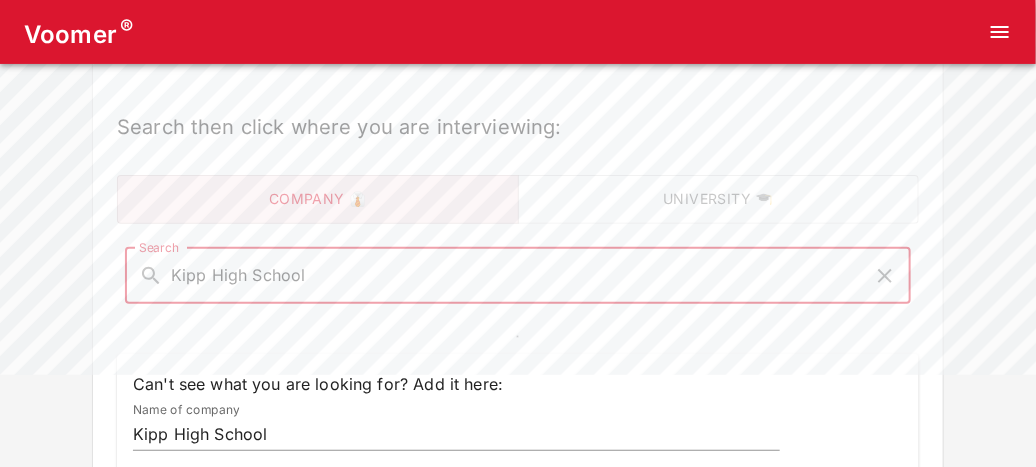 scroll, scrollTop: 148, scrollLeft: 0, axis: vertical 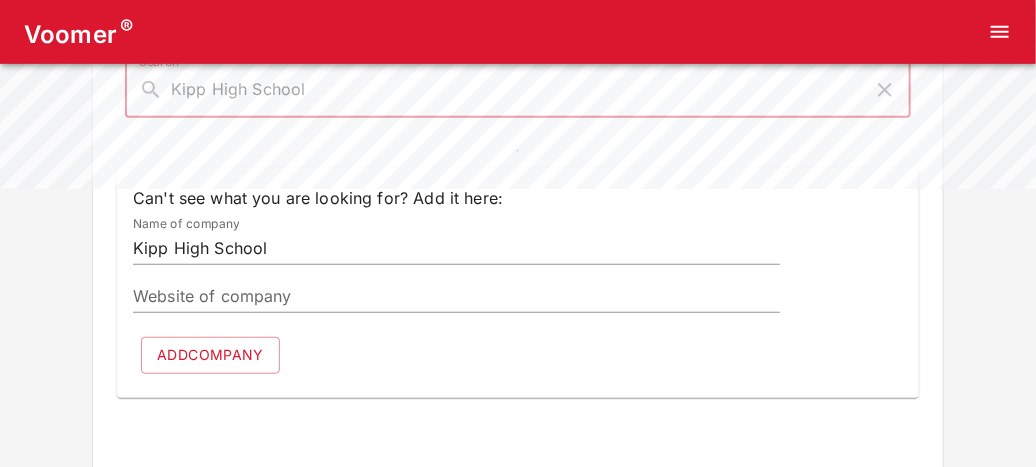 type on "Kipp High School" 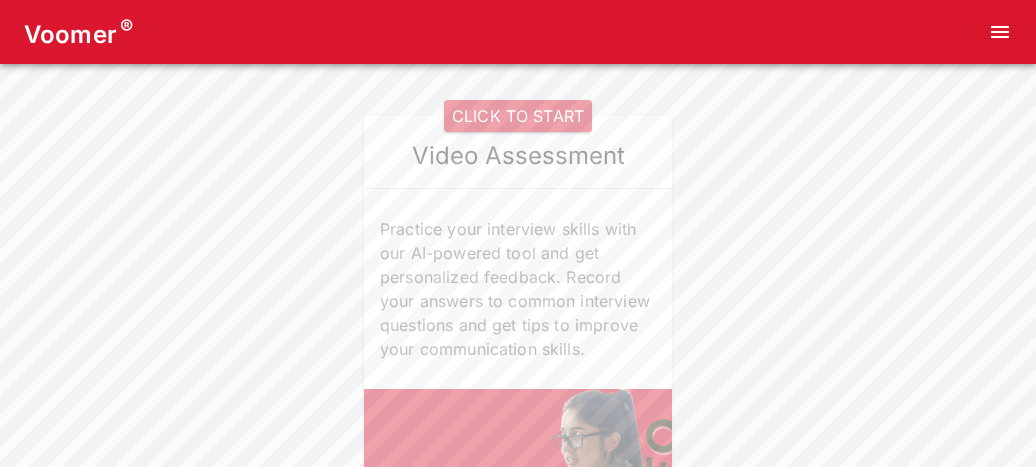scroll, scrollTop: 0, scrollLeft: 0, axis: both 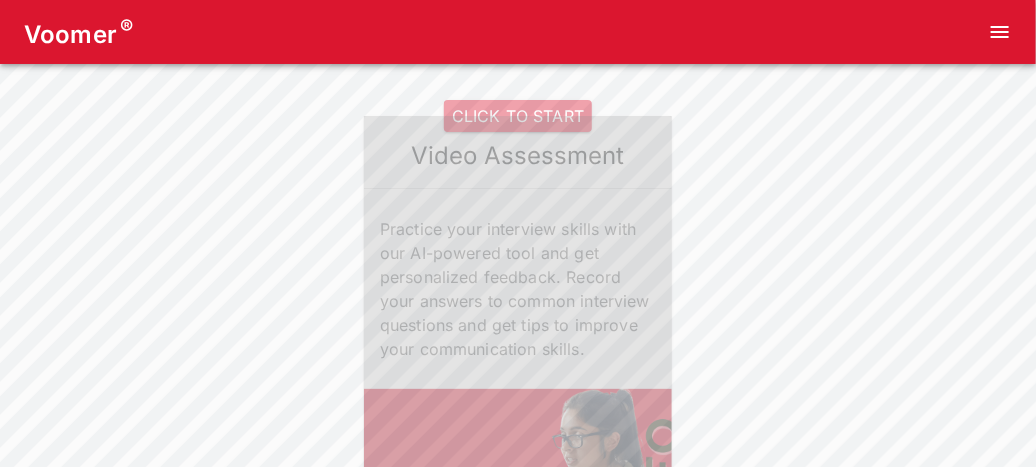 click on "CLICK TO START" at bounding box center [518, 116] 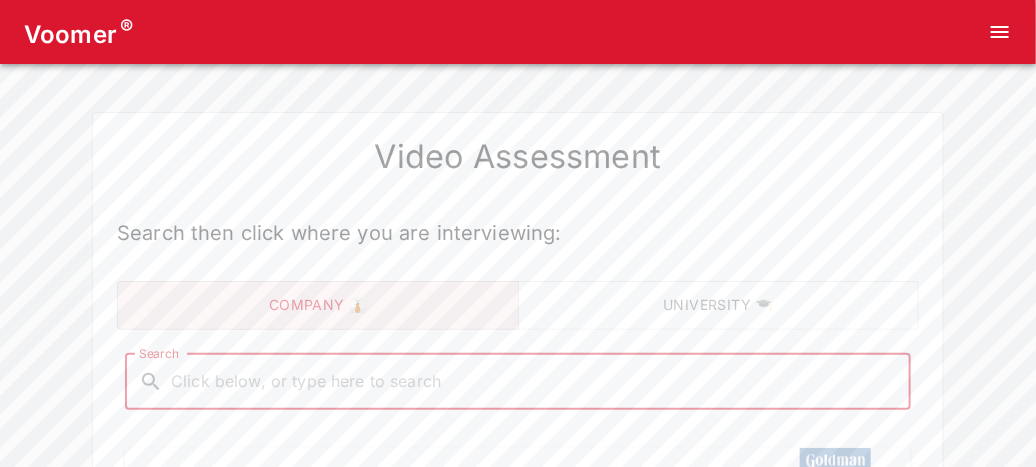 click on "Search" at bounding box center [534, 382] 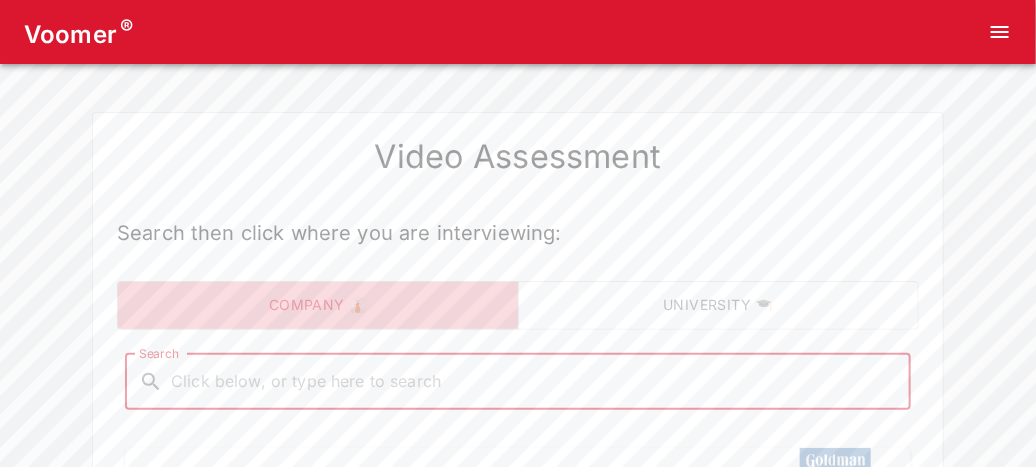 click on "Company 👔" at bounding box center [318, 305] 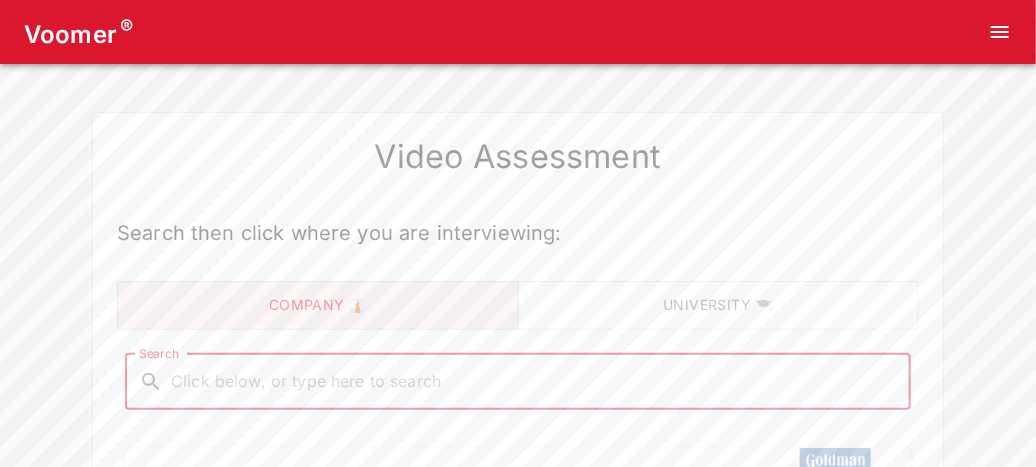 click on "Search" at bounding box center [534, 382] 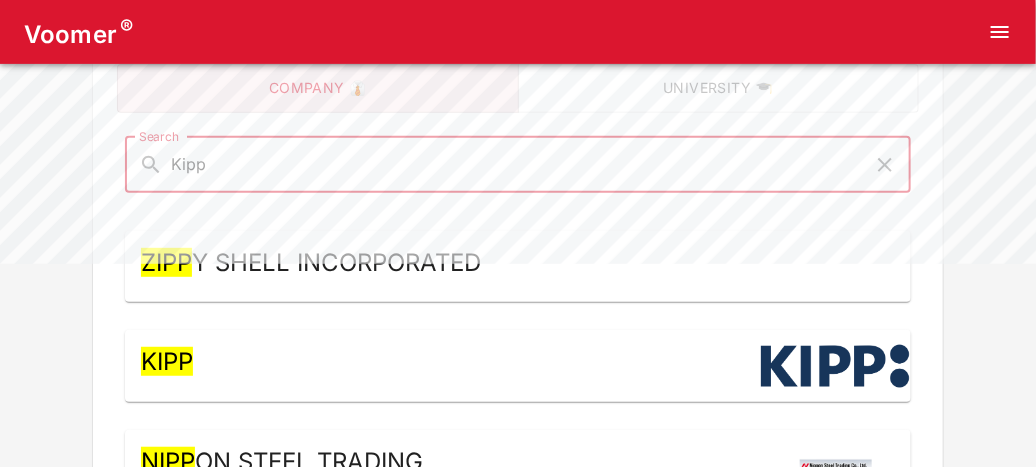 scroll, scrollTop: 224, scrollLeft: 0, axis: vertical 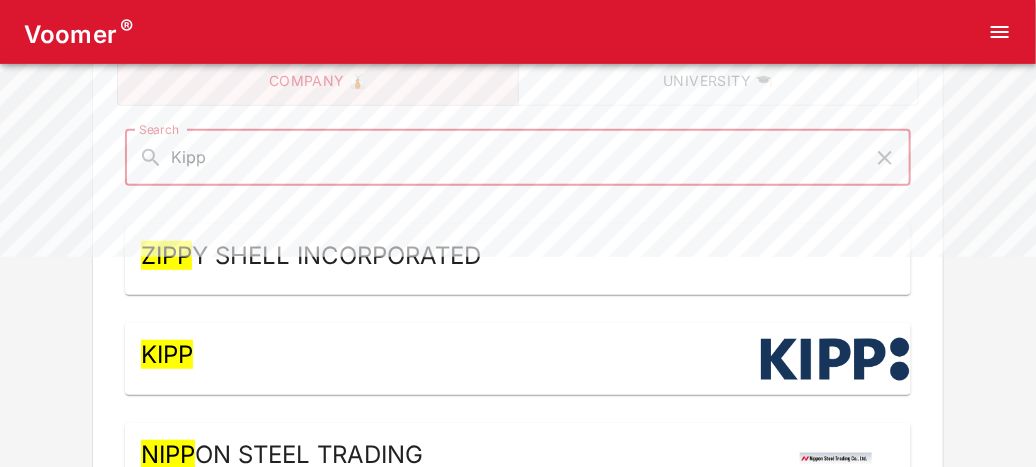 type on "Kipp" 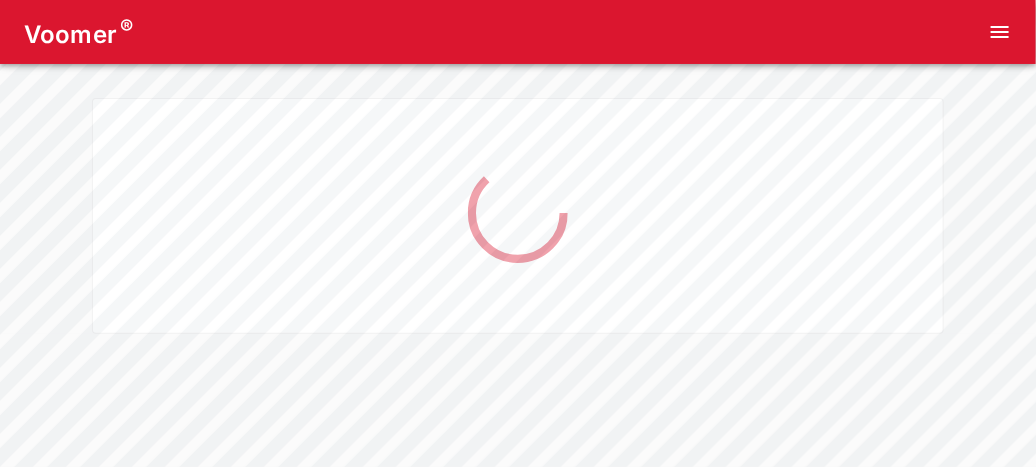 scroll, scrollTop: 0, scrollLeft: 0, axis: both 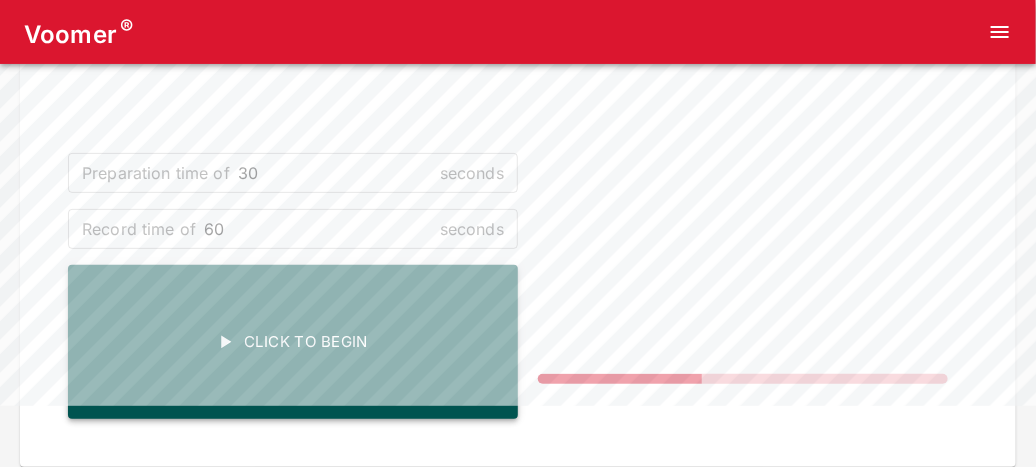 click on "Click To Begin" at bounding box center (293, 342) 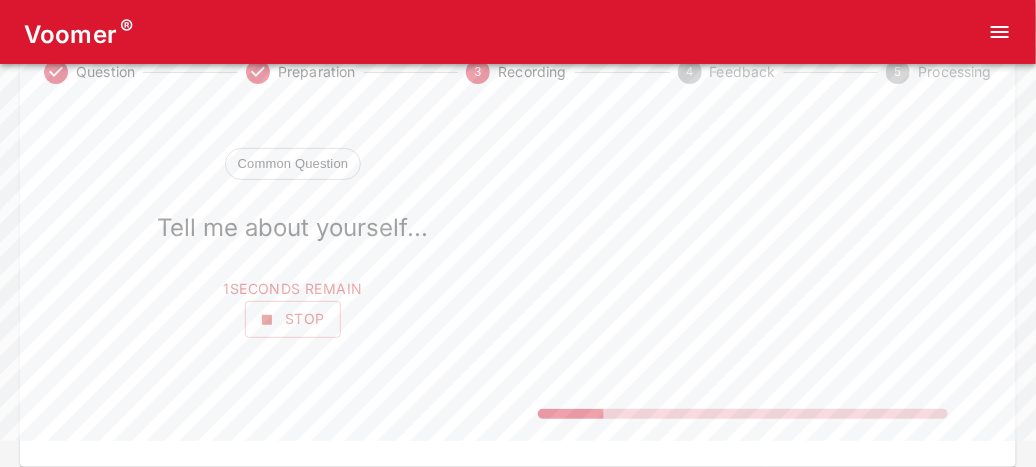 scroll, scrollTop: 0, scrollLeft: 0, axis: both 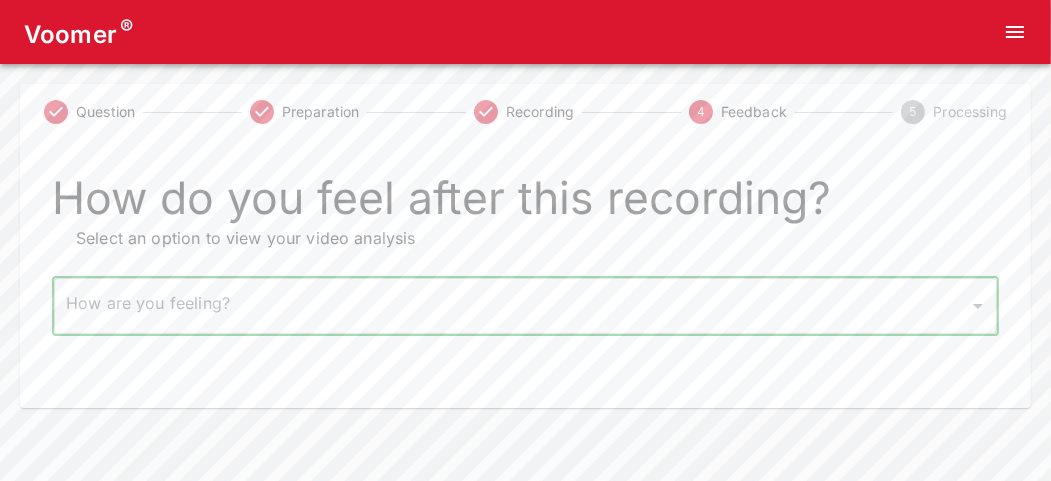 click on "Voomer ® Question Preparation Recording 4 Feedback 5 Processing How do you feel after this recording? Select an option to view your video analysis How are you feeling? ​ How are you feeling? Home Analysis Tokens: 0 Pricing Log Out" at bounding box center [525, 204] 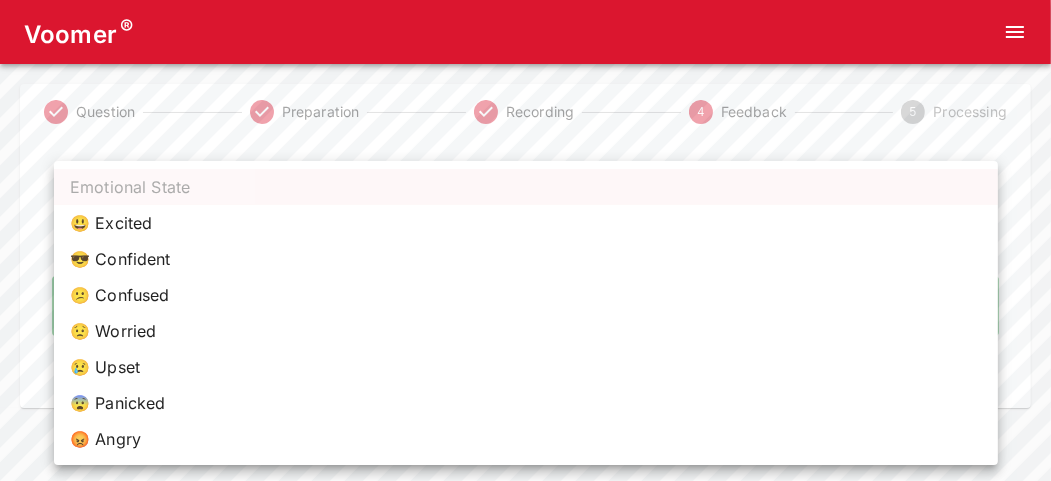 click on "😕 Confused" at bounding box center (526, 295) 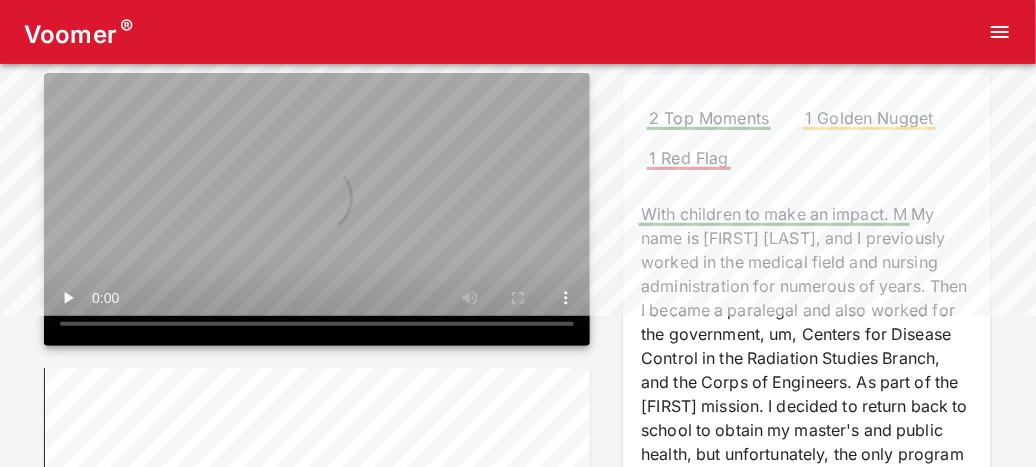 scroll, scrollTop: 162, scrollLeft: 0, axis: vertical 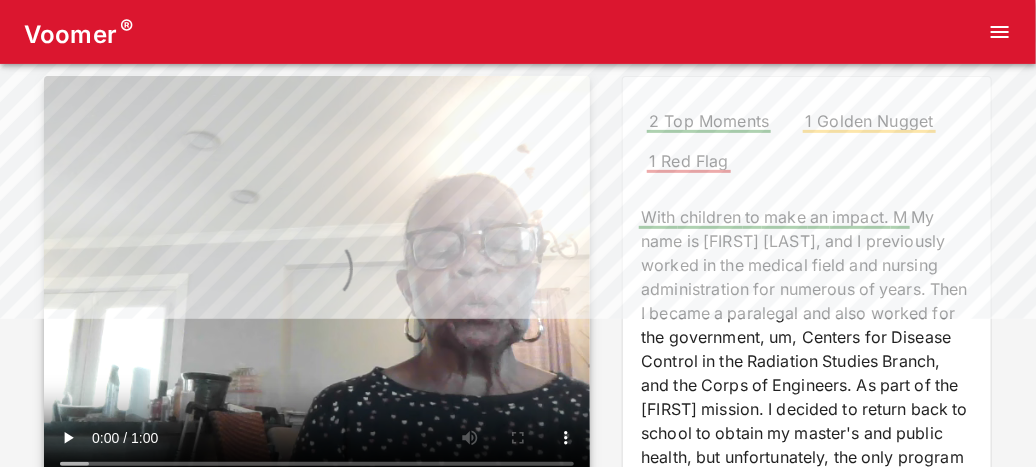 click on "1 Red Flag" at bounding box center (689, 161) 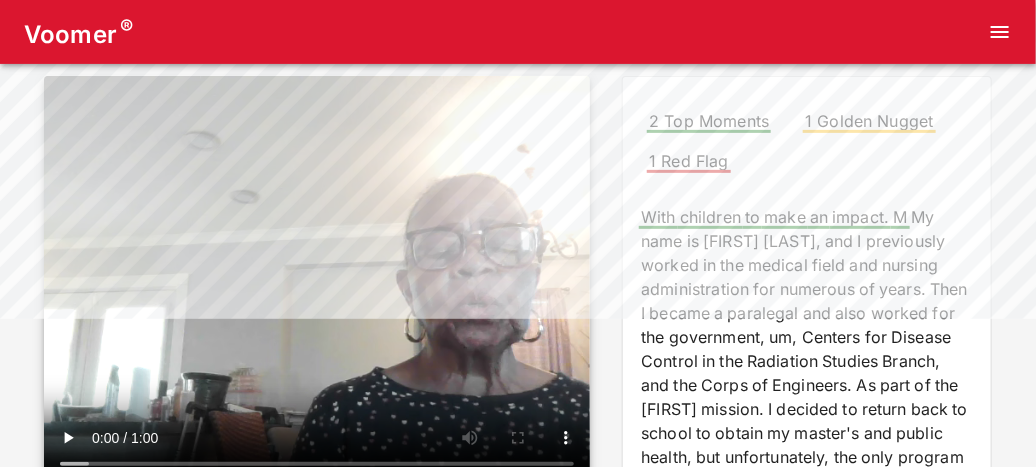 click on "1 Red Flag" at bounding box center [689, 161] 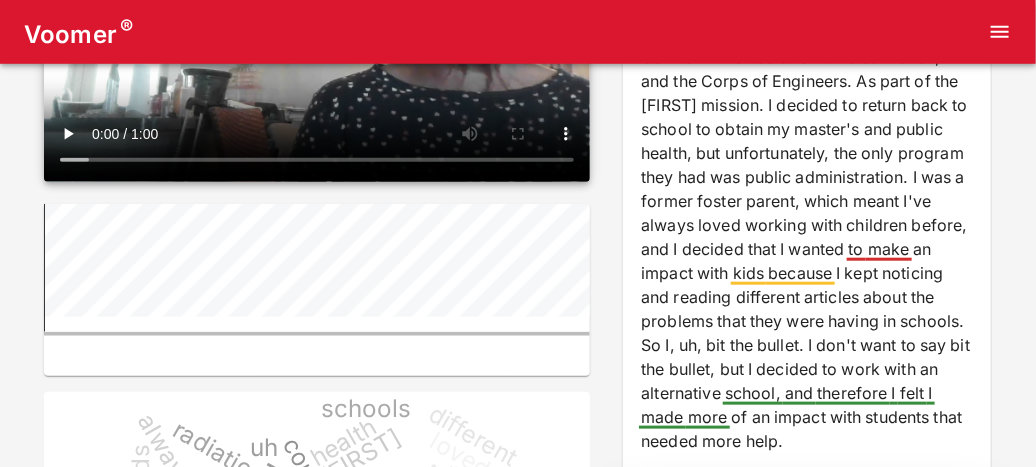 scroll, scrollTop: 477, scrollLeft: 0, axis: vertical 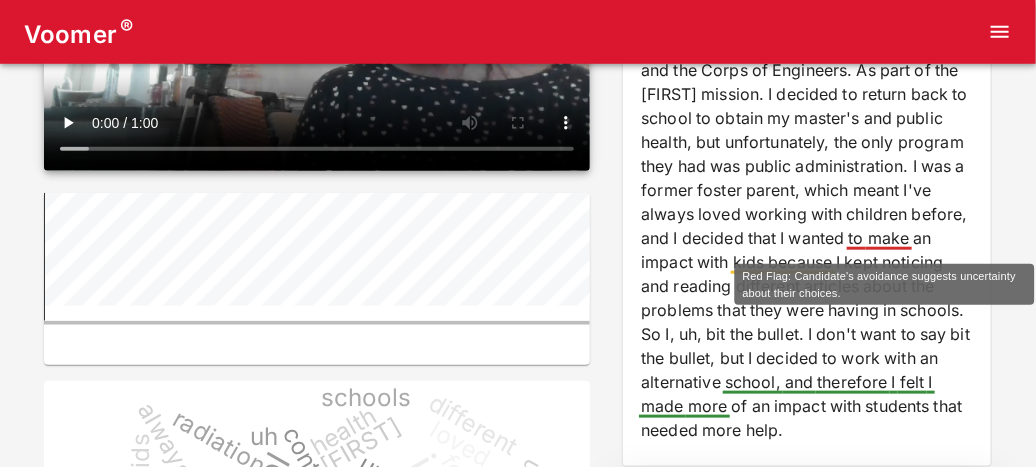 click on "make" at bounding box center (889, 238) 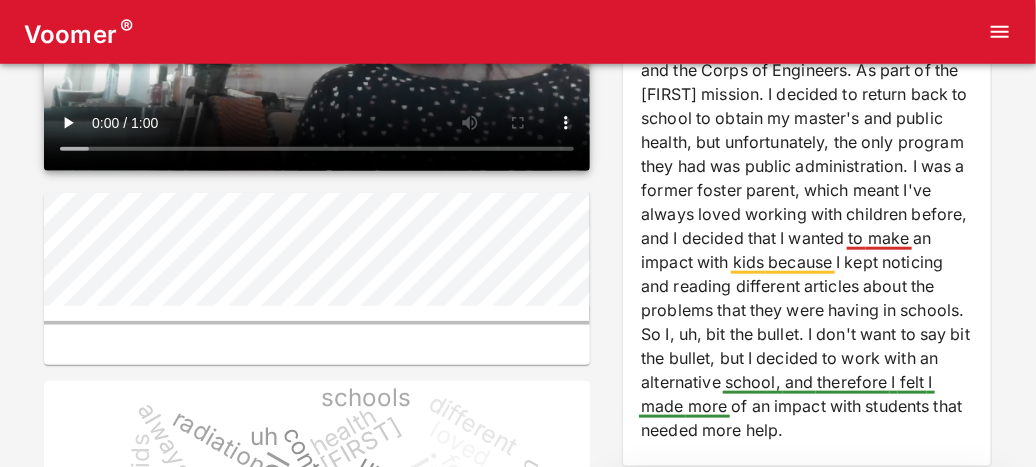 scroll, scrollTop: 209, scrollLeft: 0, axis: vertical 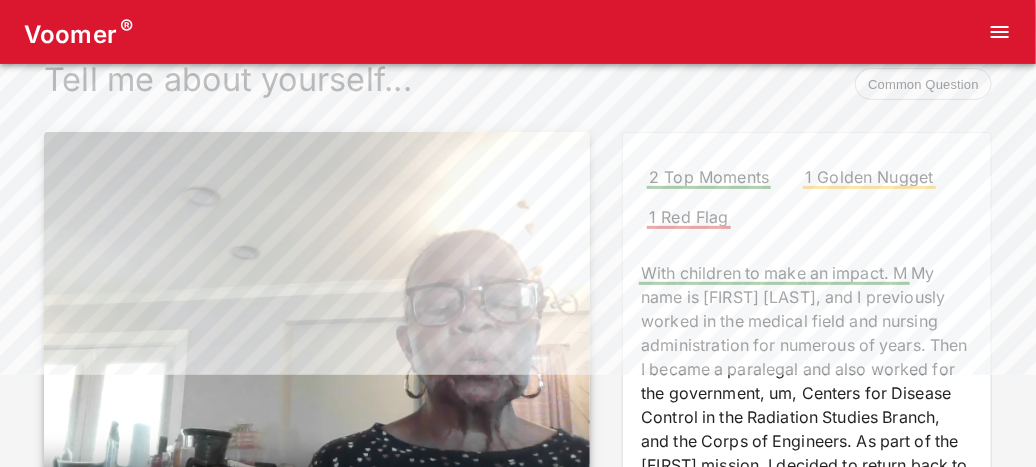 click on "2 Top Moments" at bounding box center [709, 177] 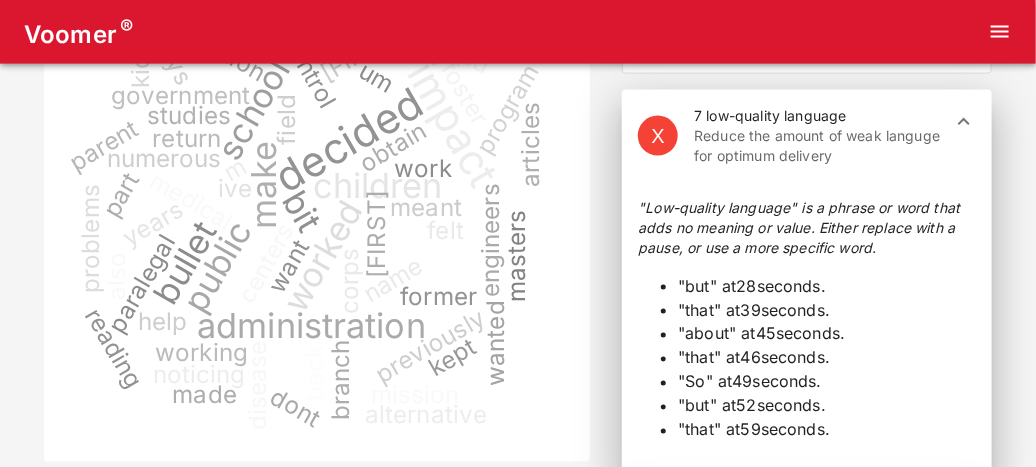 scroll, scrollTop: 906, scrollLeft: 0, axis: vertical 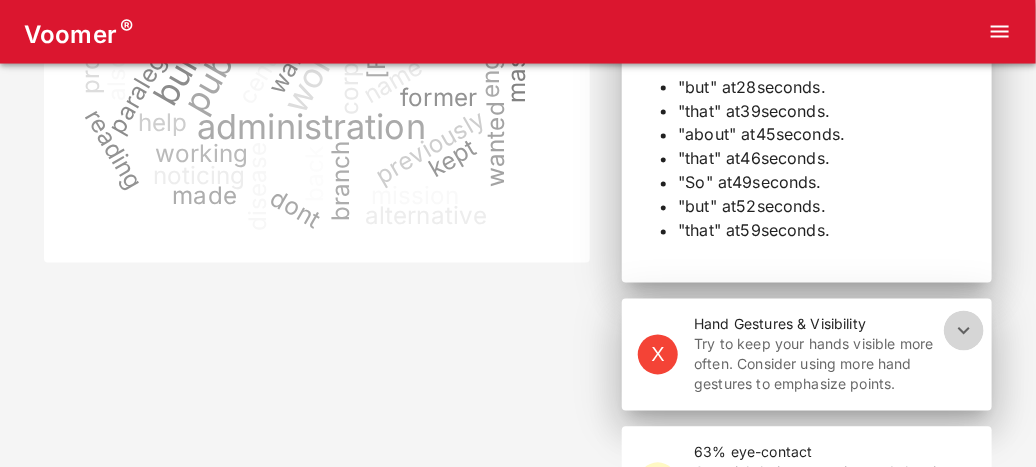 click at bounding box center (964, 331) 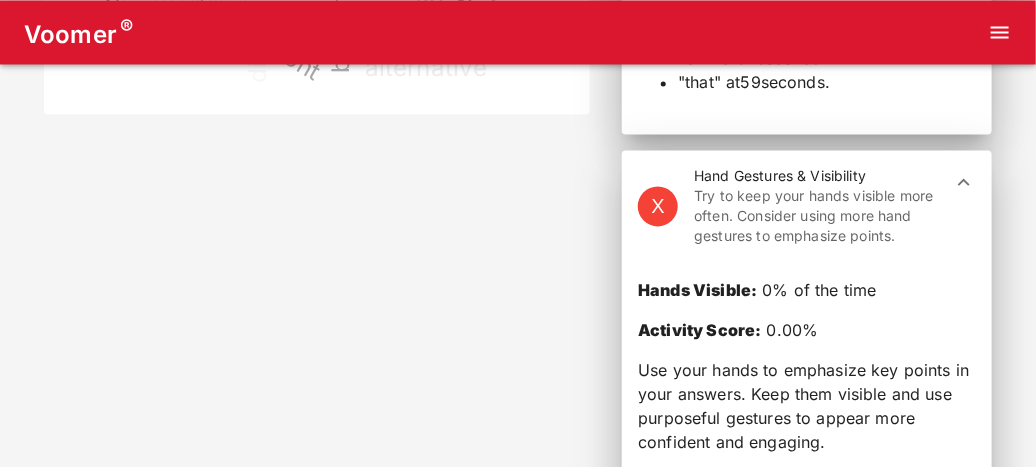 scroll, scrollTop: 1247, scrollLeft: 0, axis: vertical 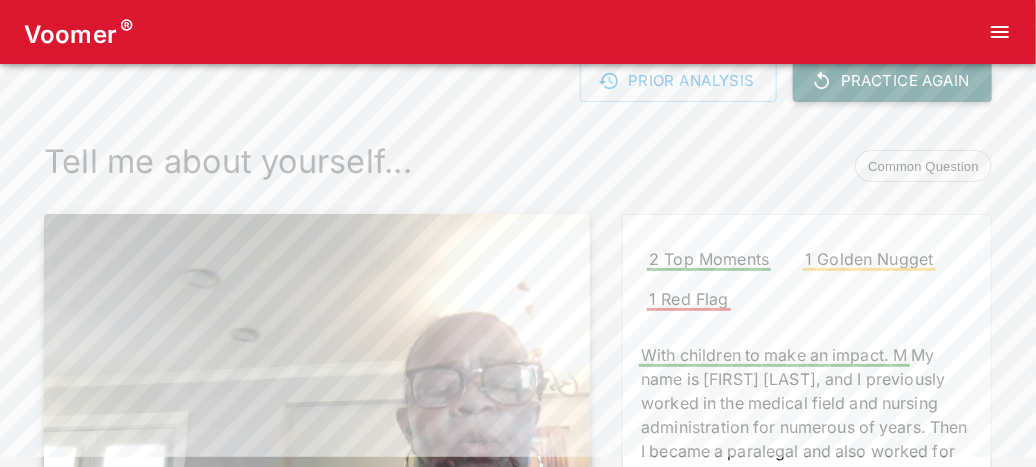 click on "Practice Again" at bounding box center [892, 81] 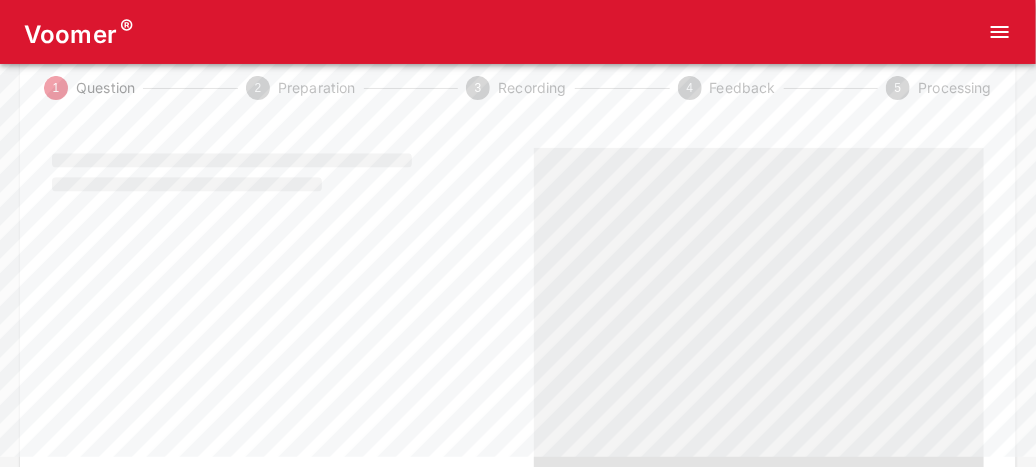 scroll, scrollTop: 0, scrollLeft: 0, axis: both 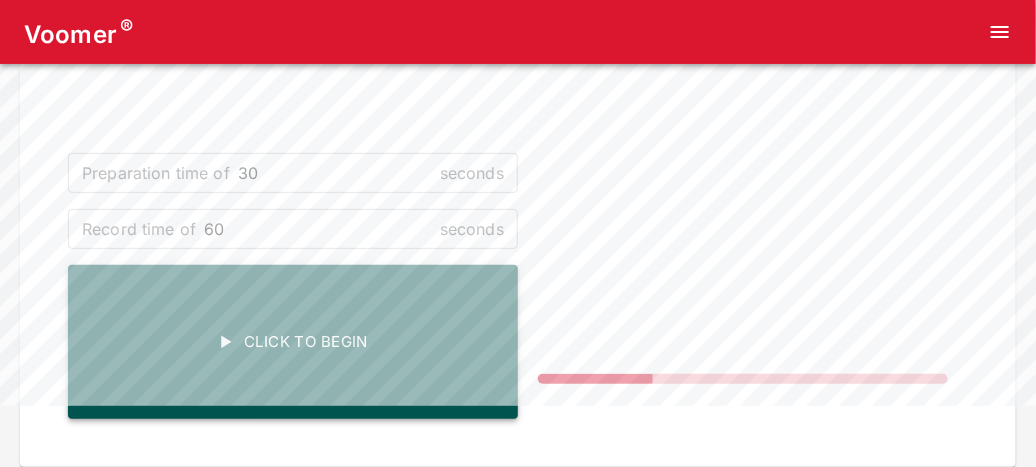click on "Click To Begin" at bounding box center (293, 342) 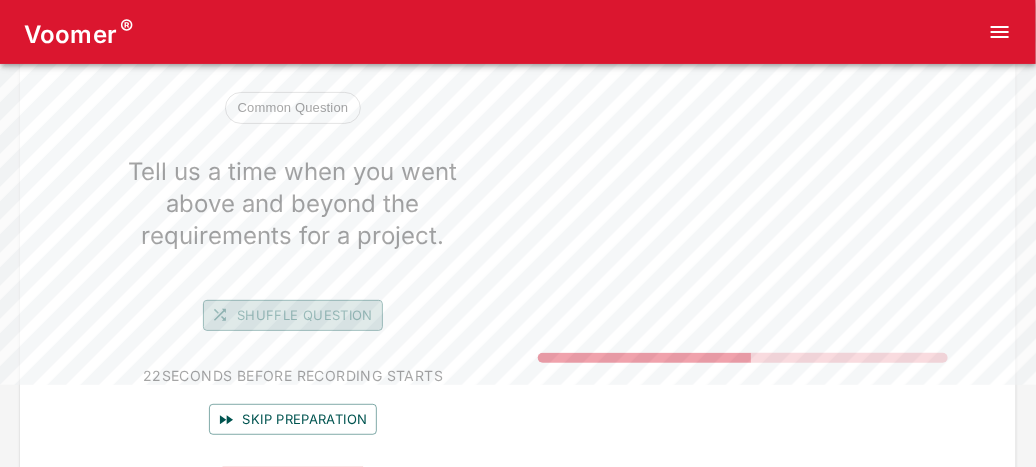 click on "Shuffle question" at bounding box center [293, 315] 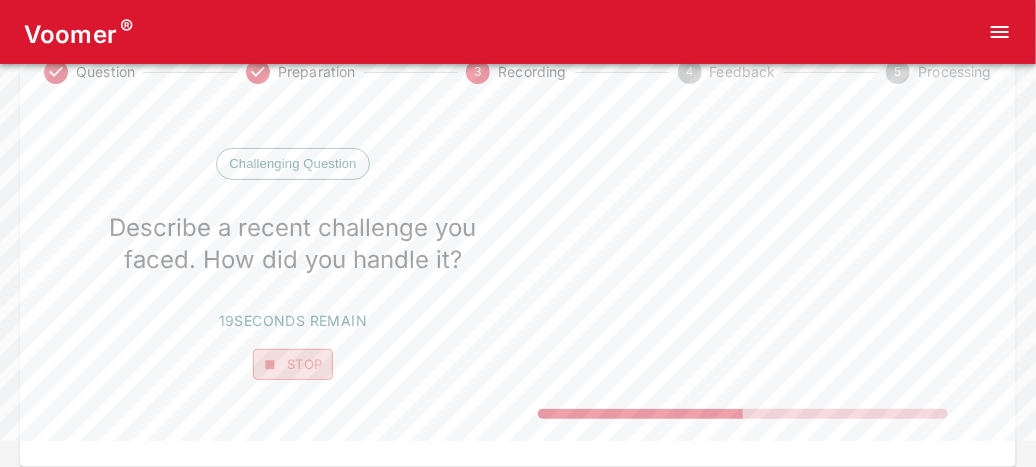 click on "Stop" at bounding box center (293, 364) 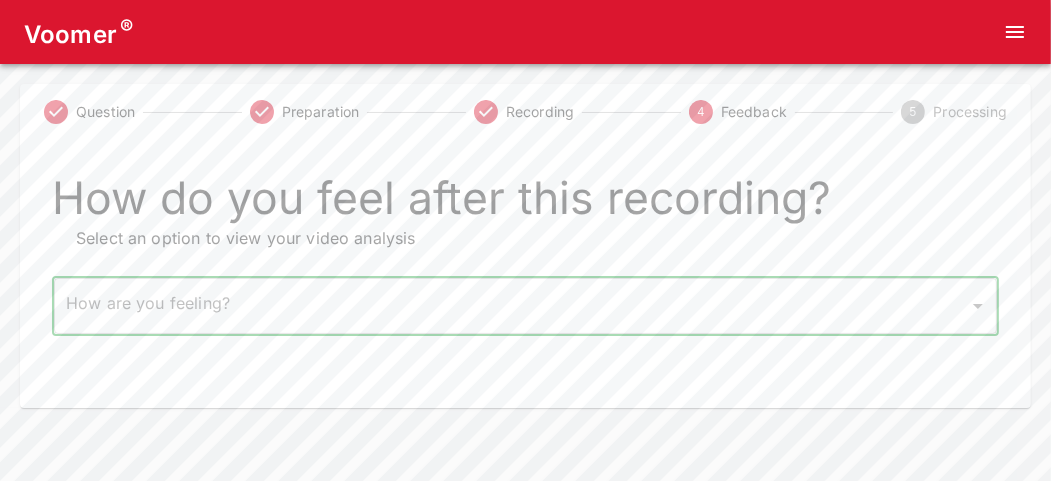 click on "Voomer ® Question Preparation Recording 4 Feedback 5 Processing How do you feel after this recording? Select an option to view your video analysis How are you feeling? ​ How are you feeling? Home Analysis Tokens: 0 Pricing Log Out" at bounding box center (525, 204) 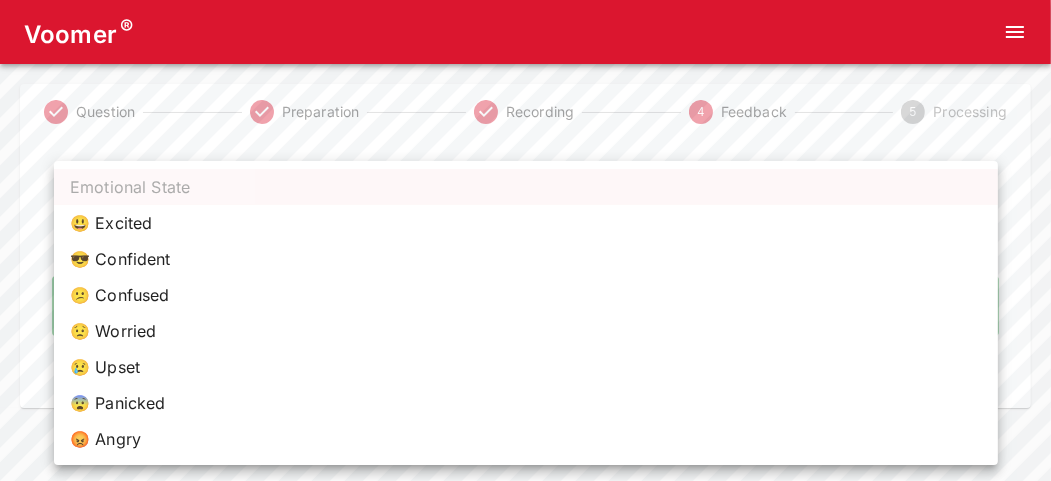 click on "😃 Excited" at bounding box center (526, 223) 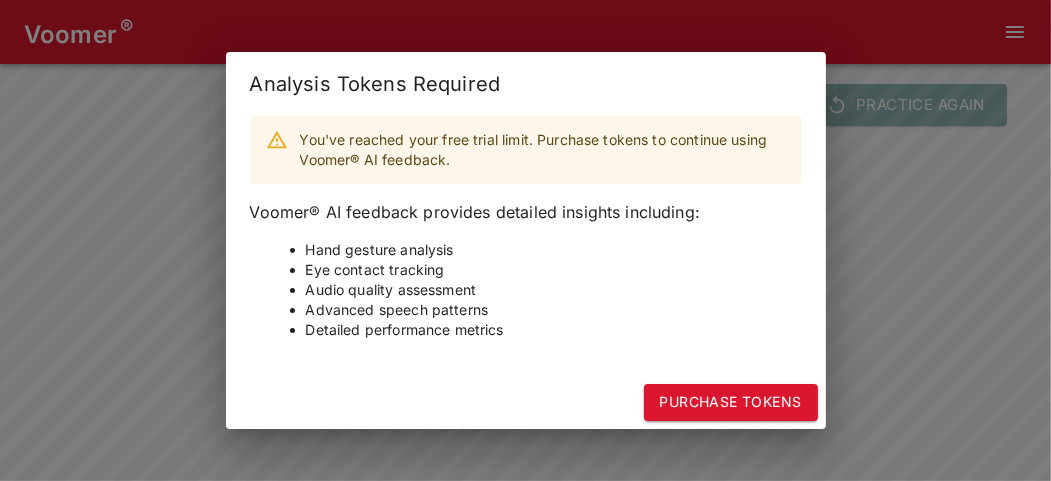 click on "Analysis Tokens Required You've reached your free trial limit. Purchase tokens to continue using Voomer® AI feedback. Voomer® AI feedback provides detailed insights including: Hand gesture analysis Eye contact tracking Audio quality assessment Advanced speech patterns Detailed performance metrics Purchase Tokens" at bounding box center (525, 240) 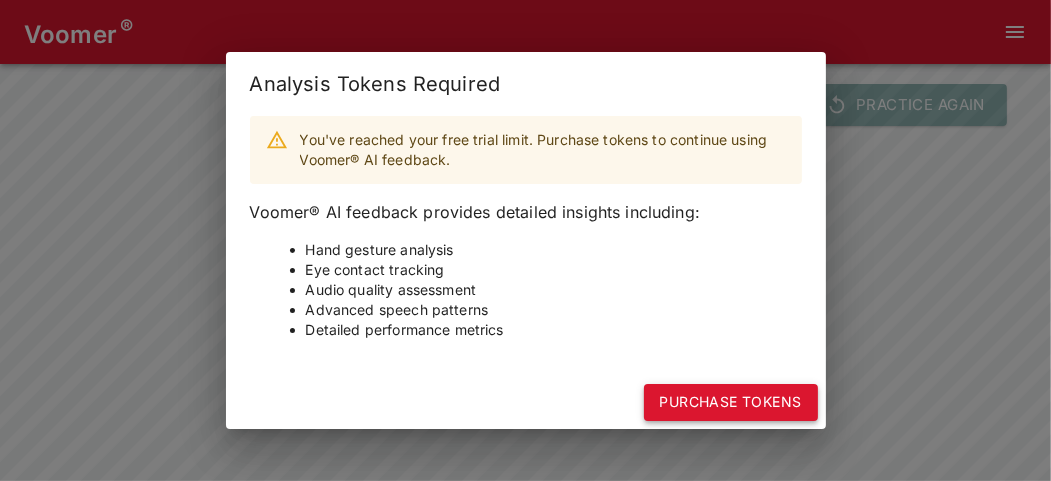 click on "Purchase Tokens" at bounding box center (731, 402) 